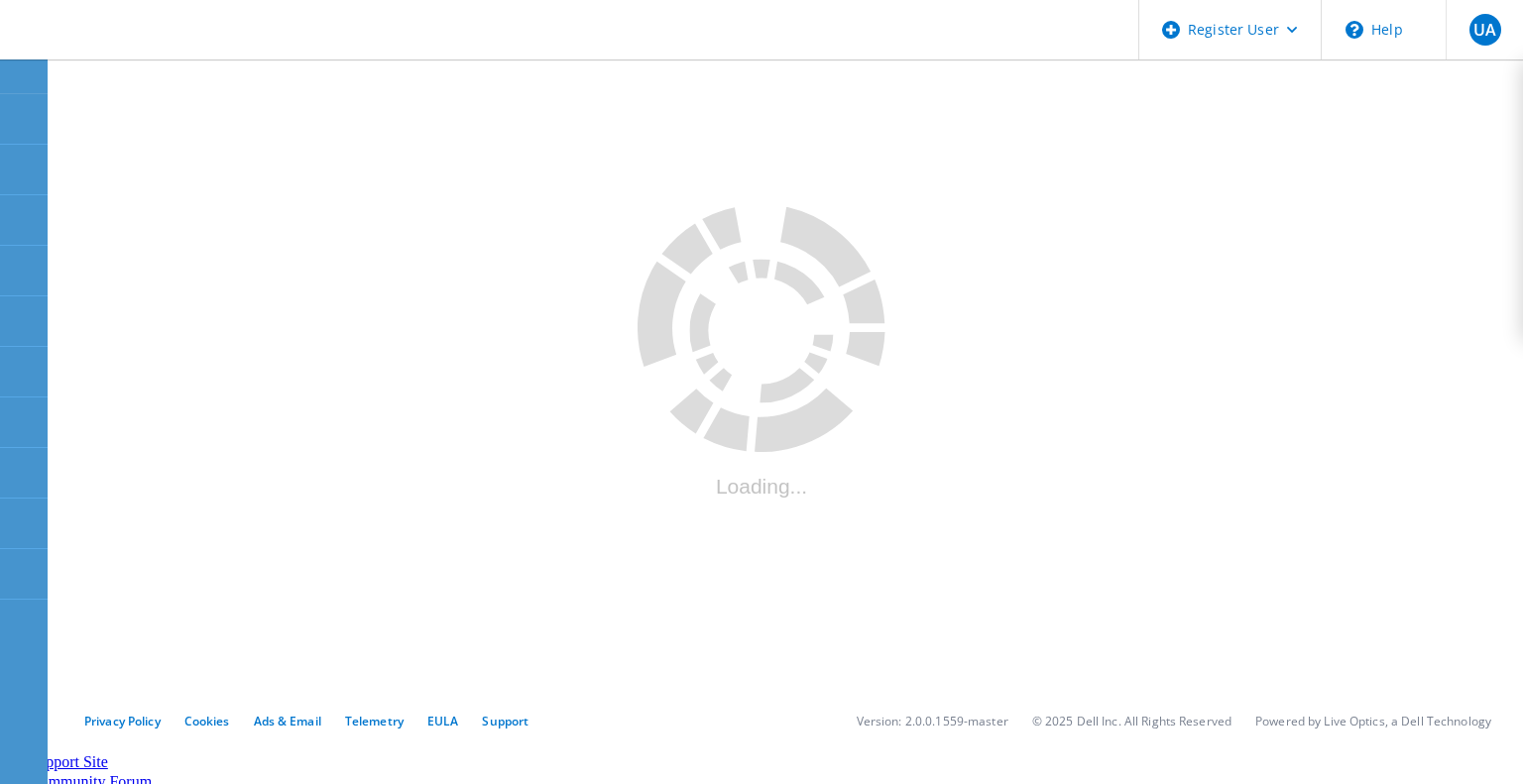 scroll, scrollTop: 0, scrollLeft: 0, axis: both 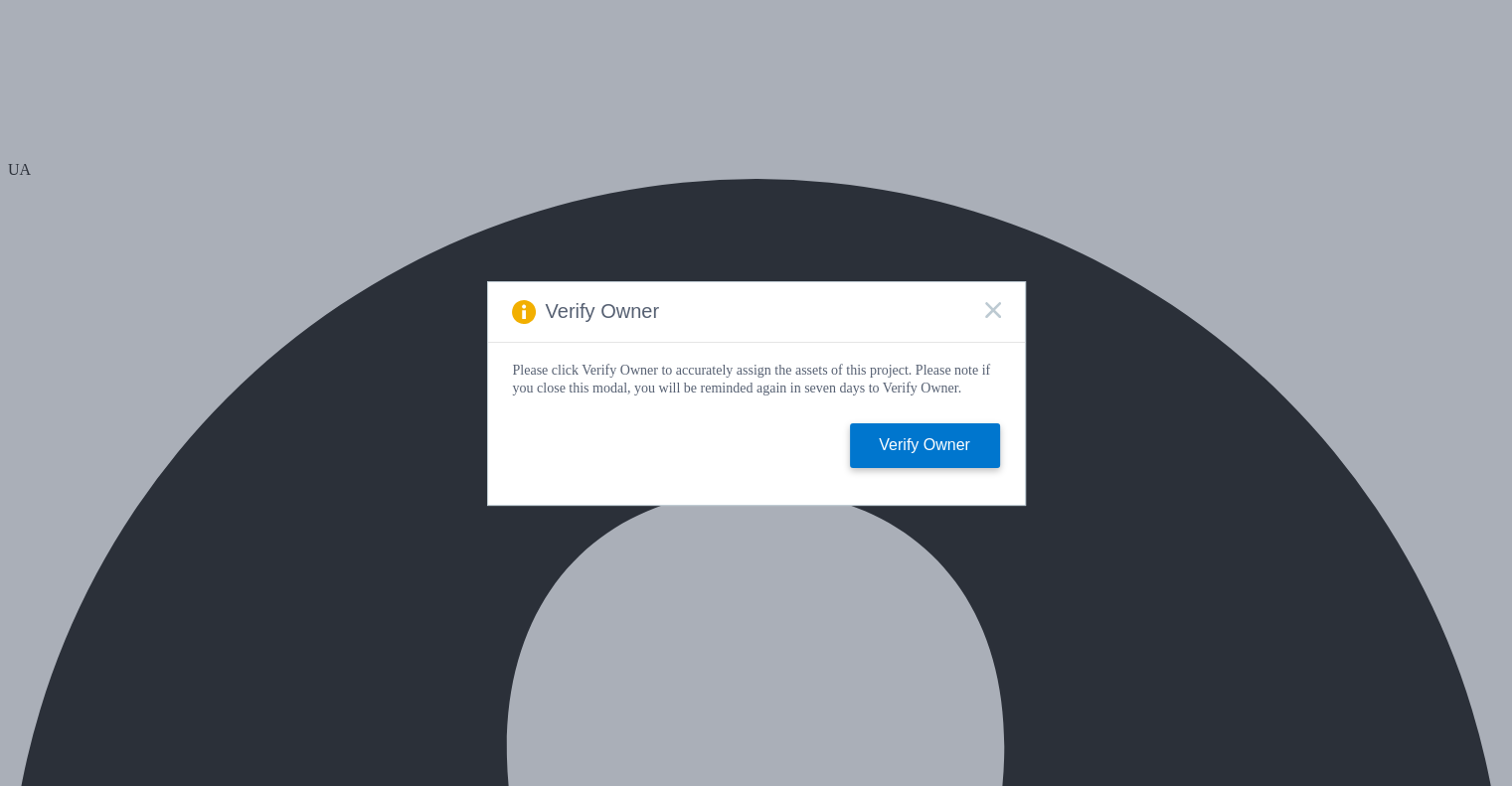 click 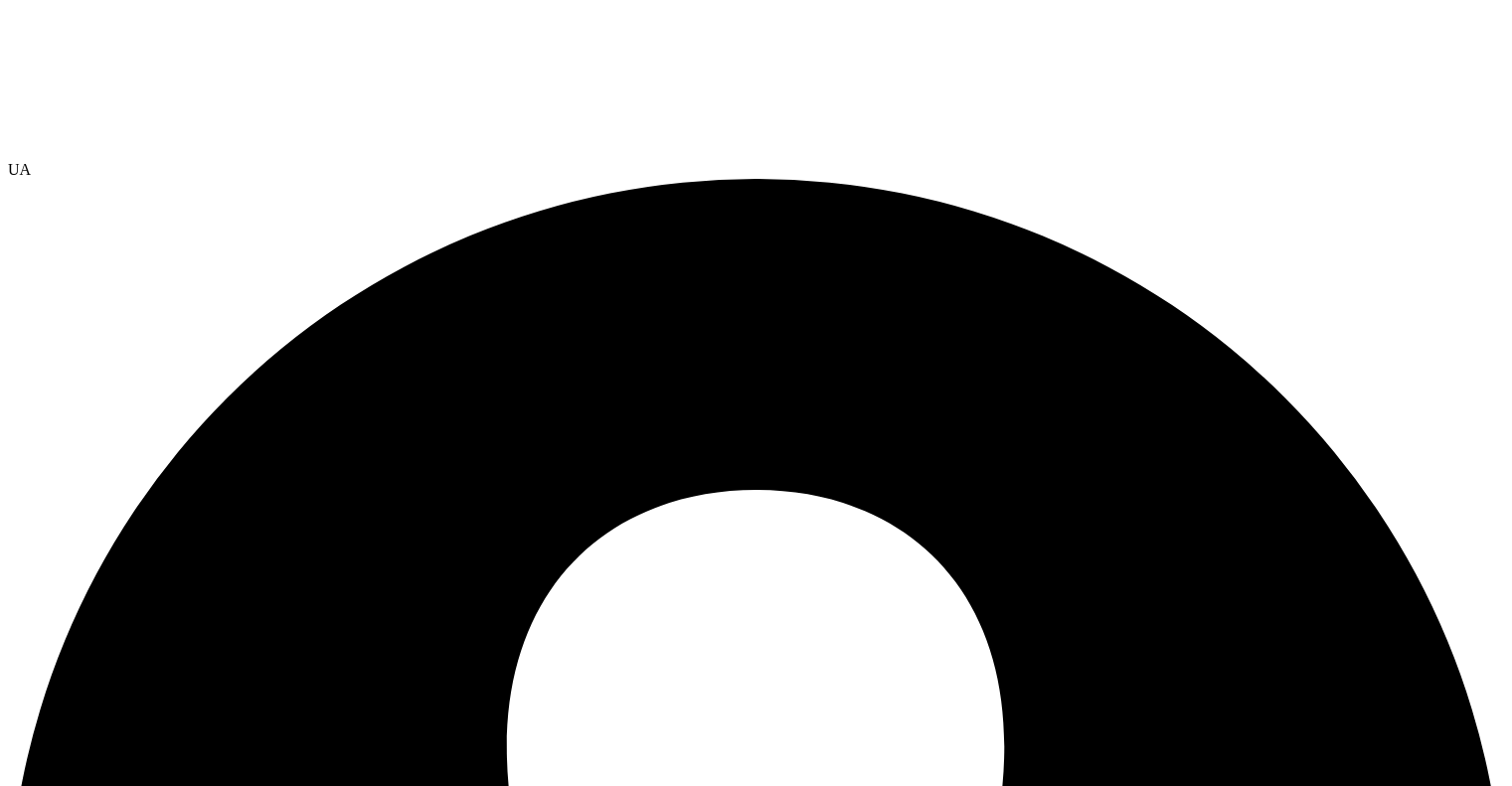 click on "UA" at bounding box center [19, 169] 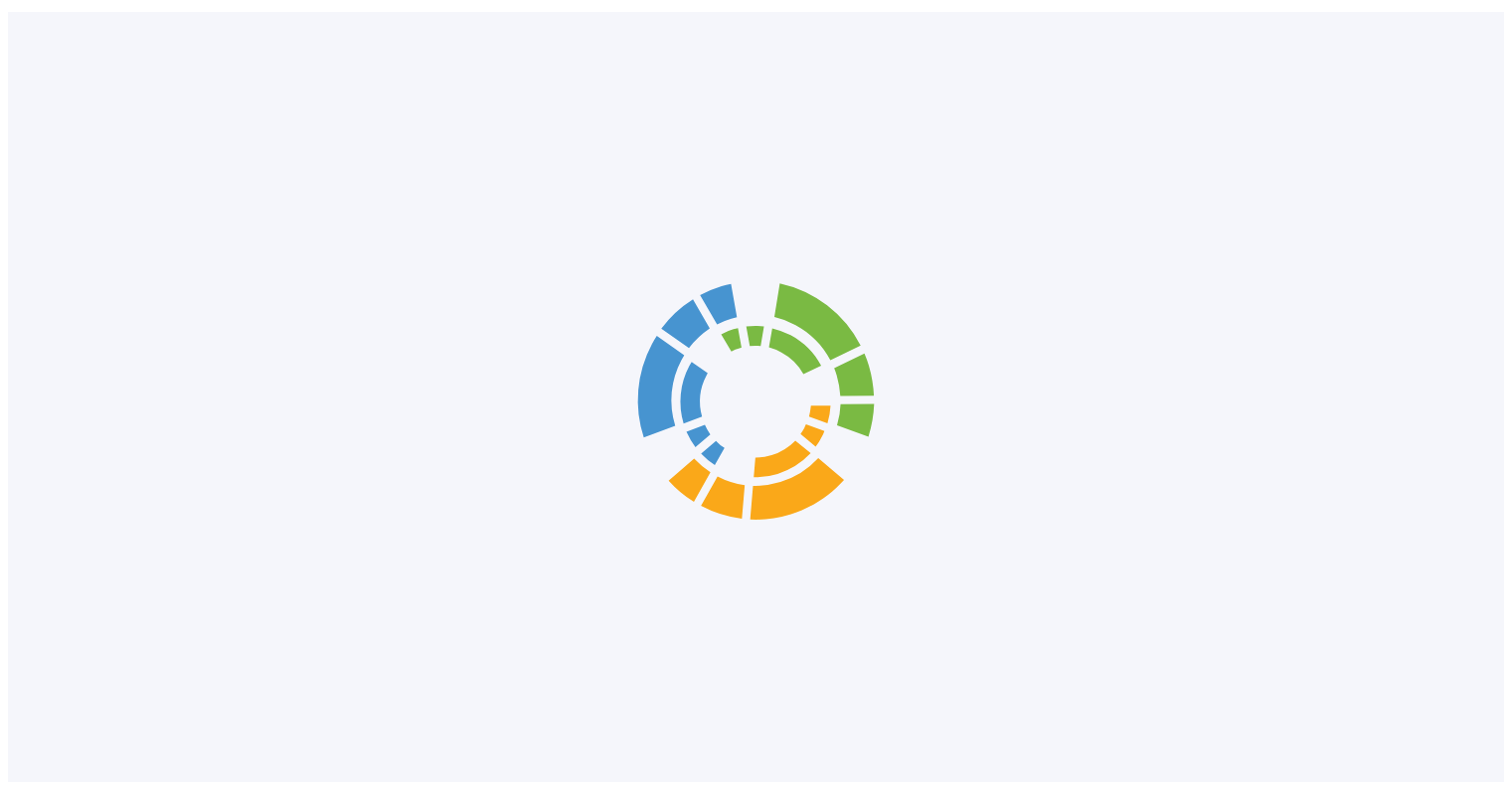 scroll, scrollTop: 0, scrollLeft: 0, axis: both 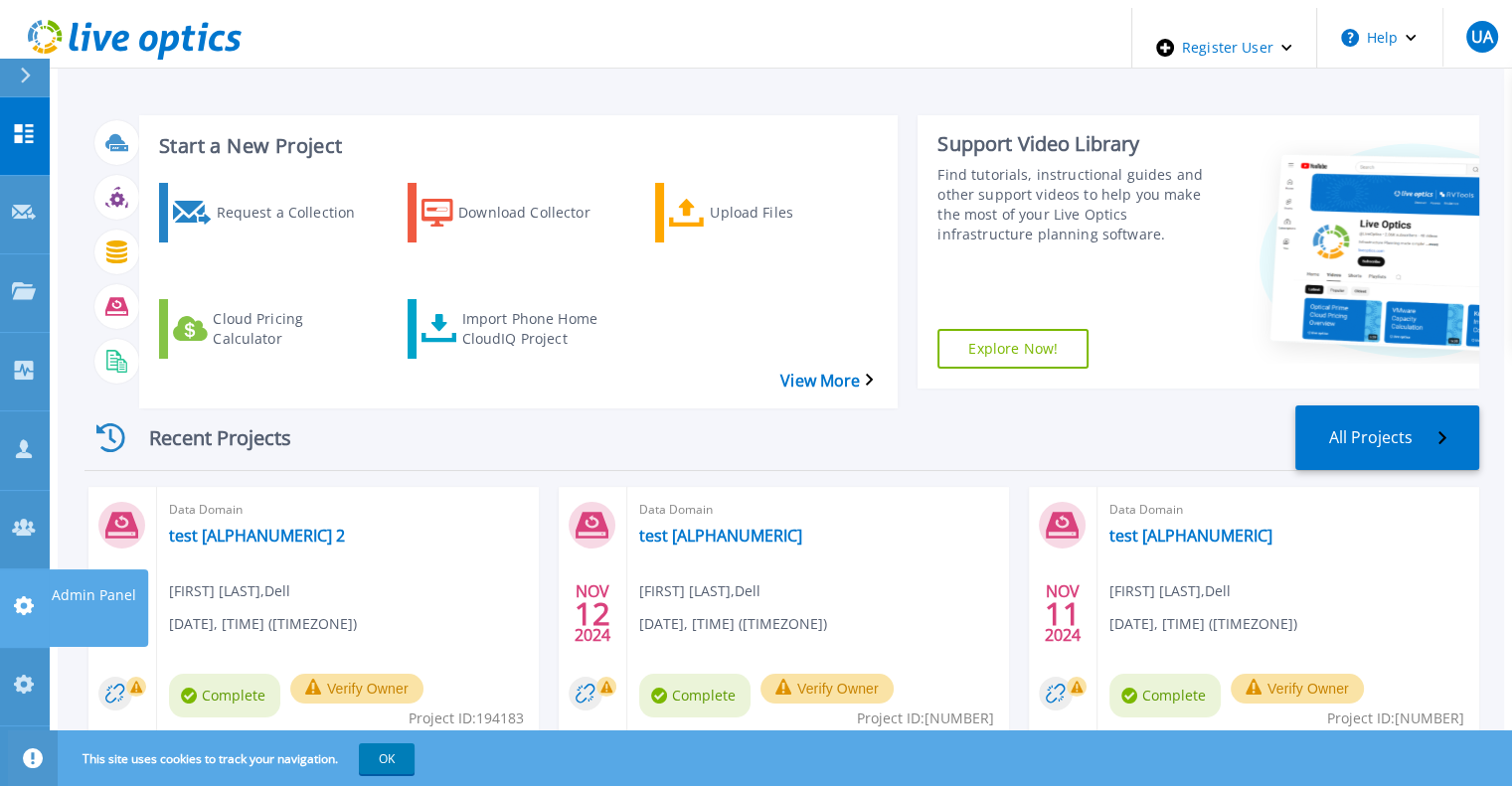 drag, startPoint x: 25, startPoint y: 436, endPoint x: 52, endPoint y: 406, distance: 40.36087 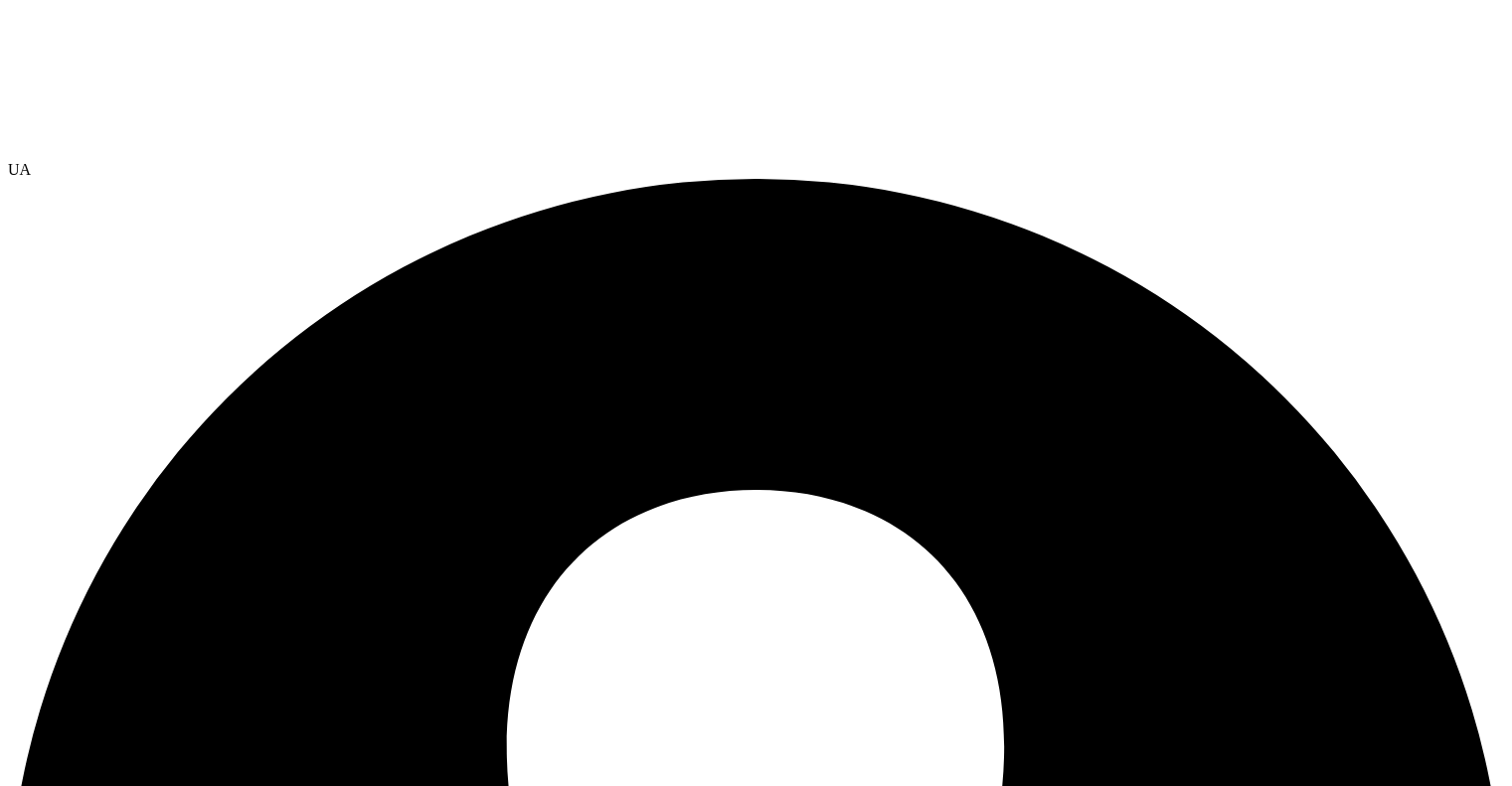 scroll, scrollTop: 0, scrollLeft: 0, axis: both 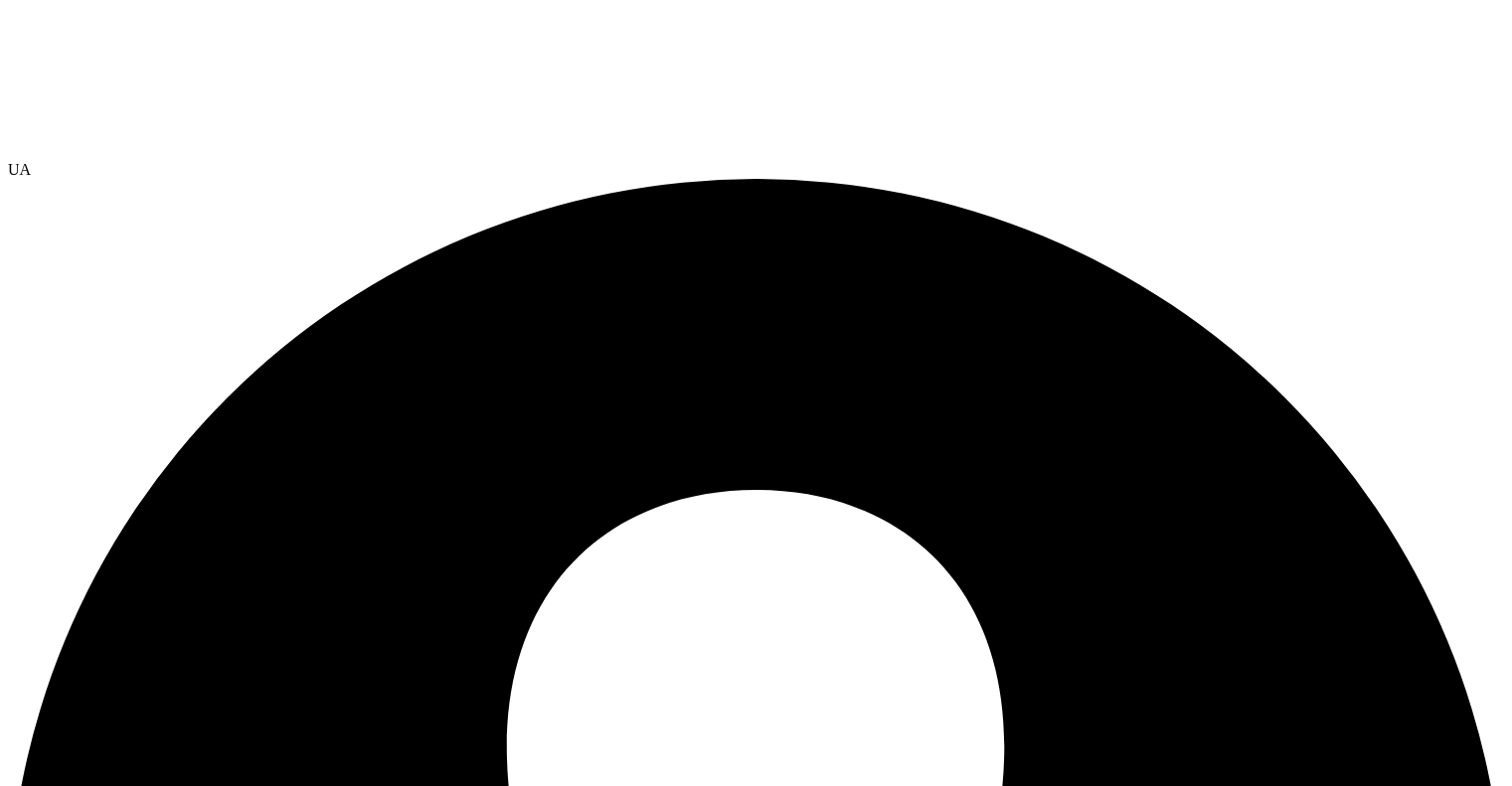 click on "Feature Toggle Management" at bounding box center (98, 14746) 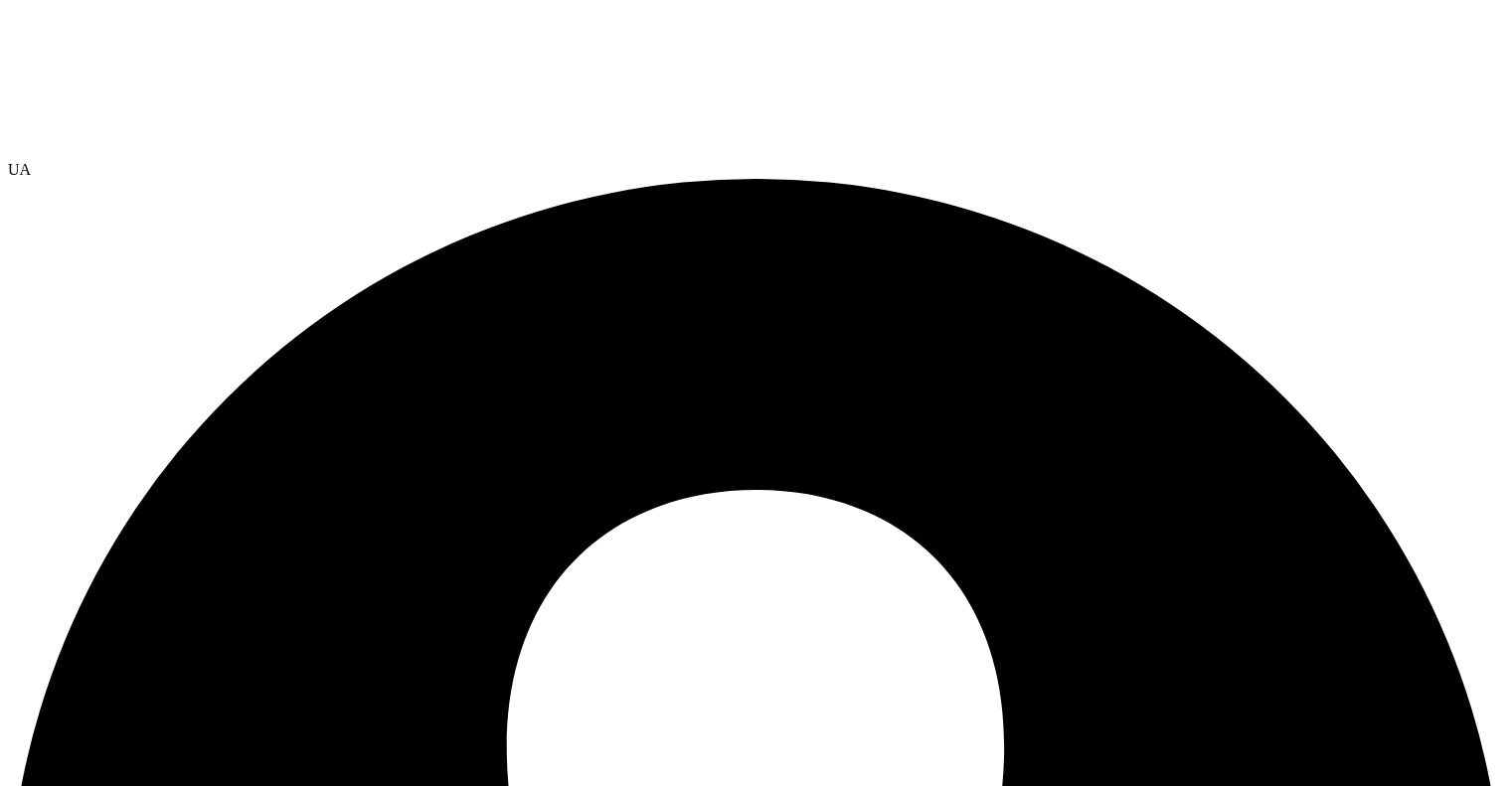scroll, scrollTop: 0, scrollLeft: 0, axis: both 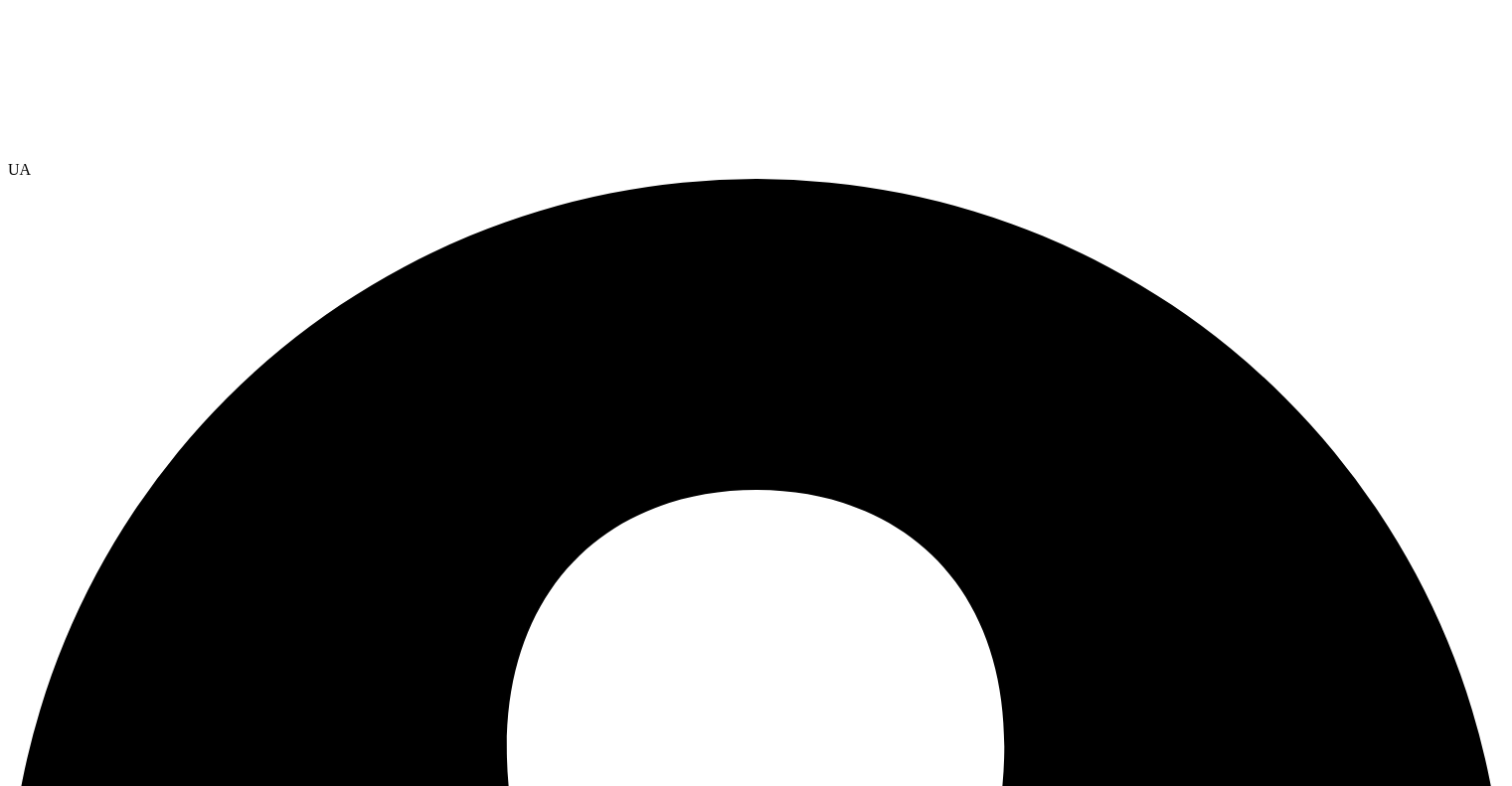 click on "Projects" at bounding box center [756, 7332] 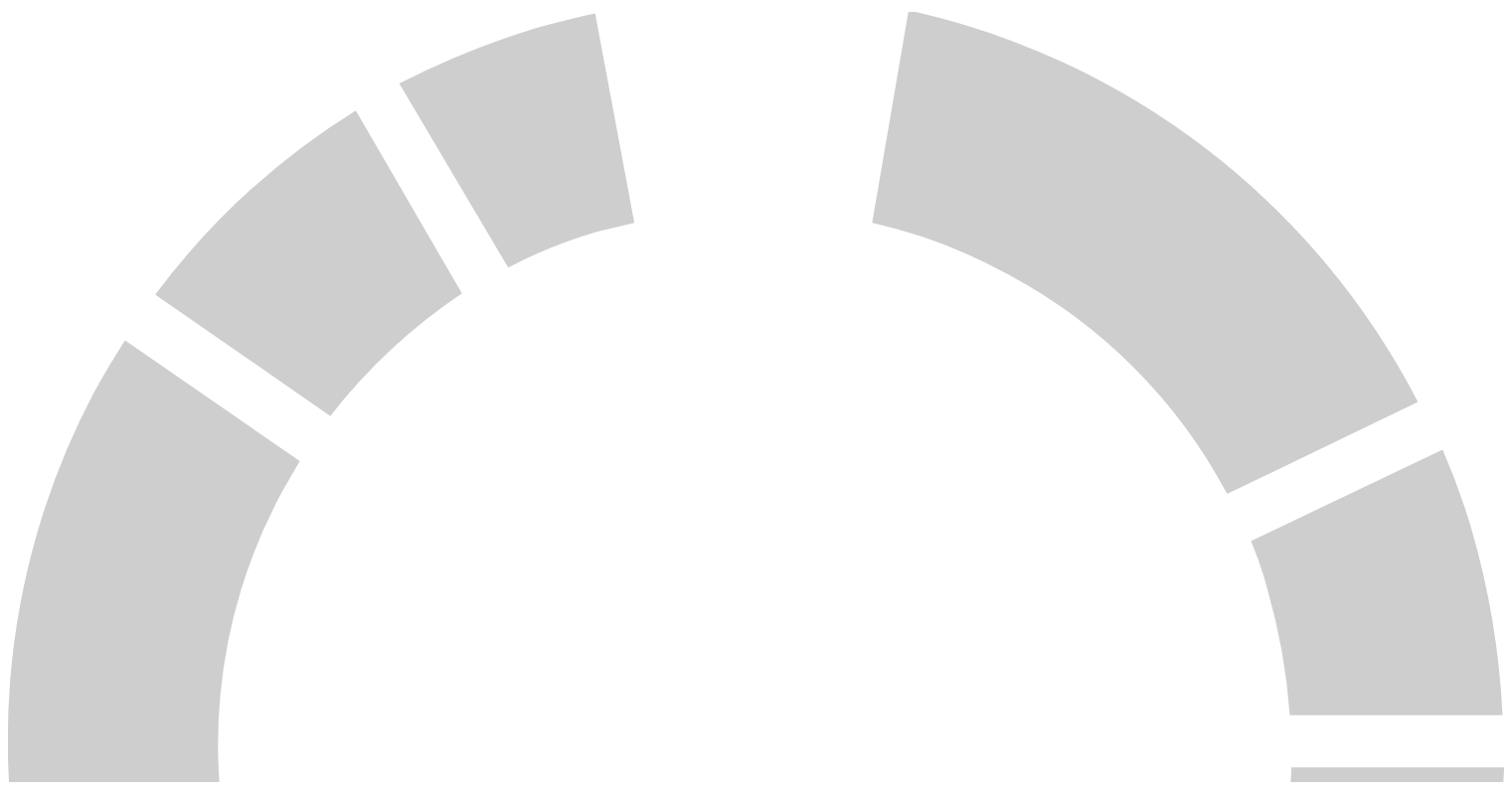scroll, scrollTop: 0, scrollLeft: 0, axis: both 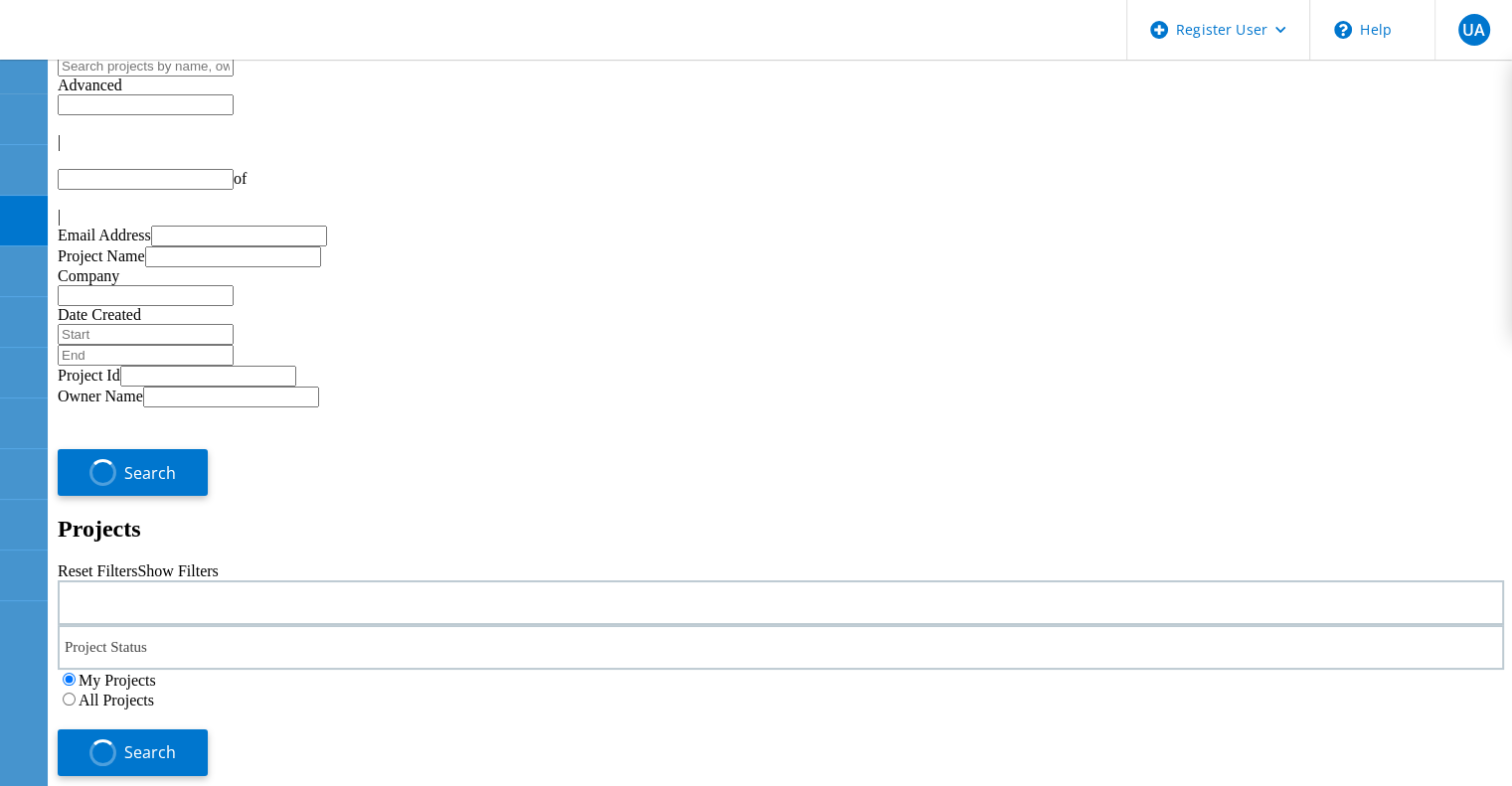 type on "1" 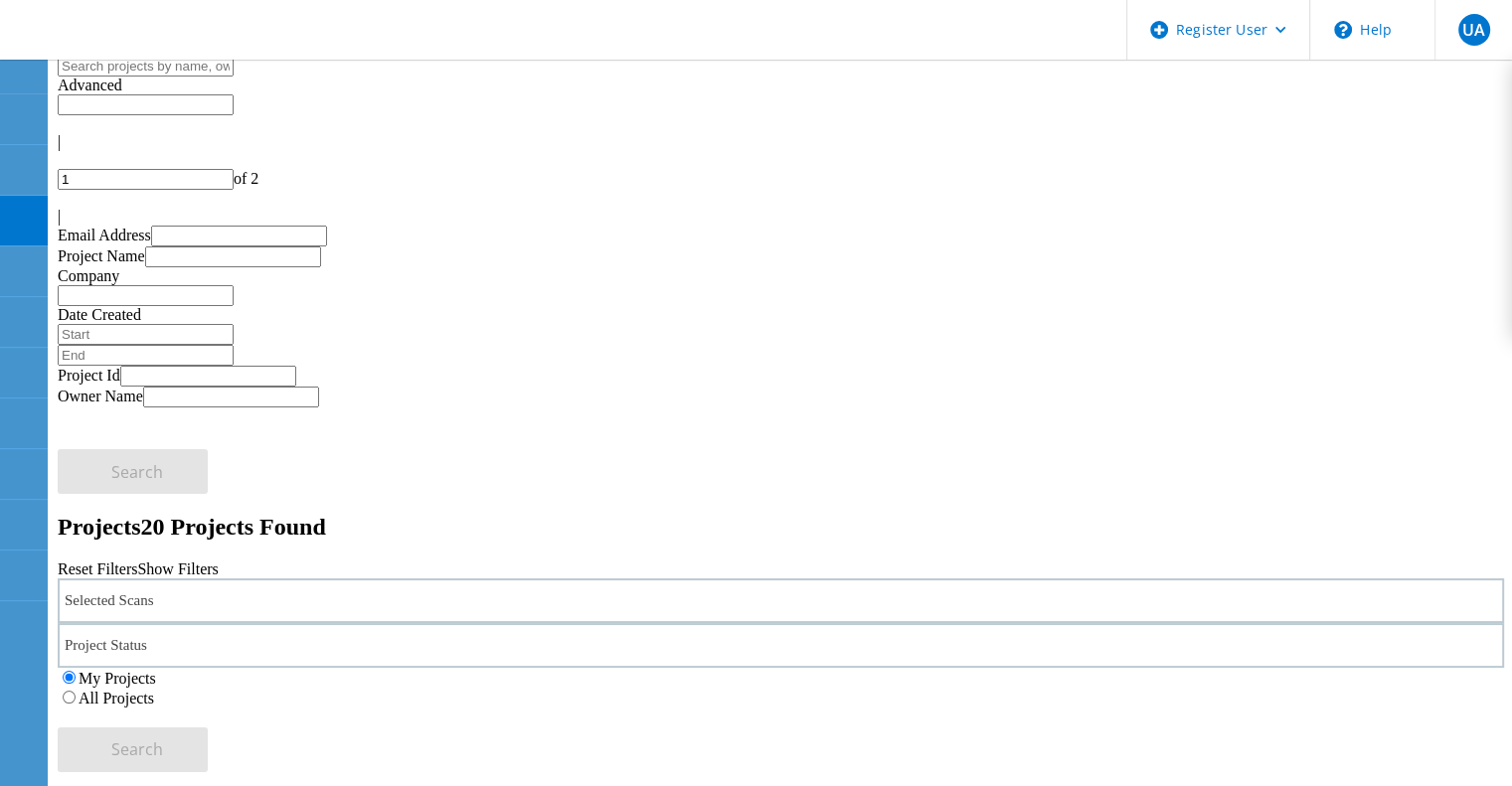 click on "All Projects" 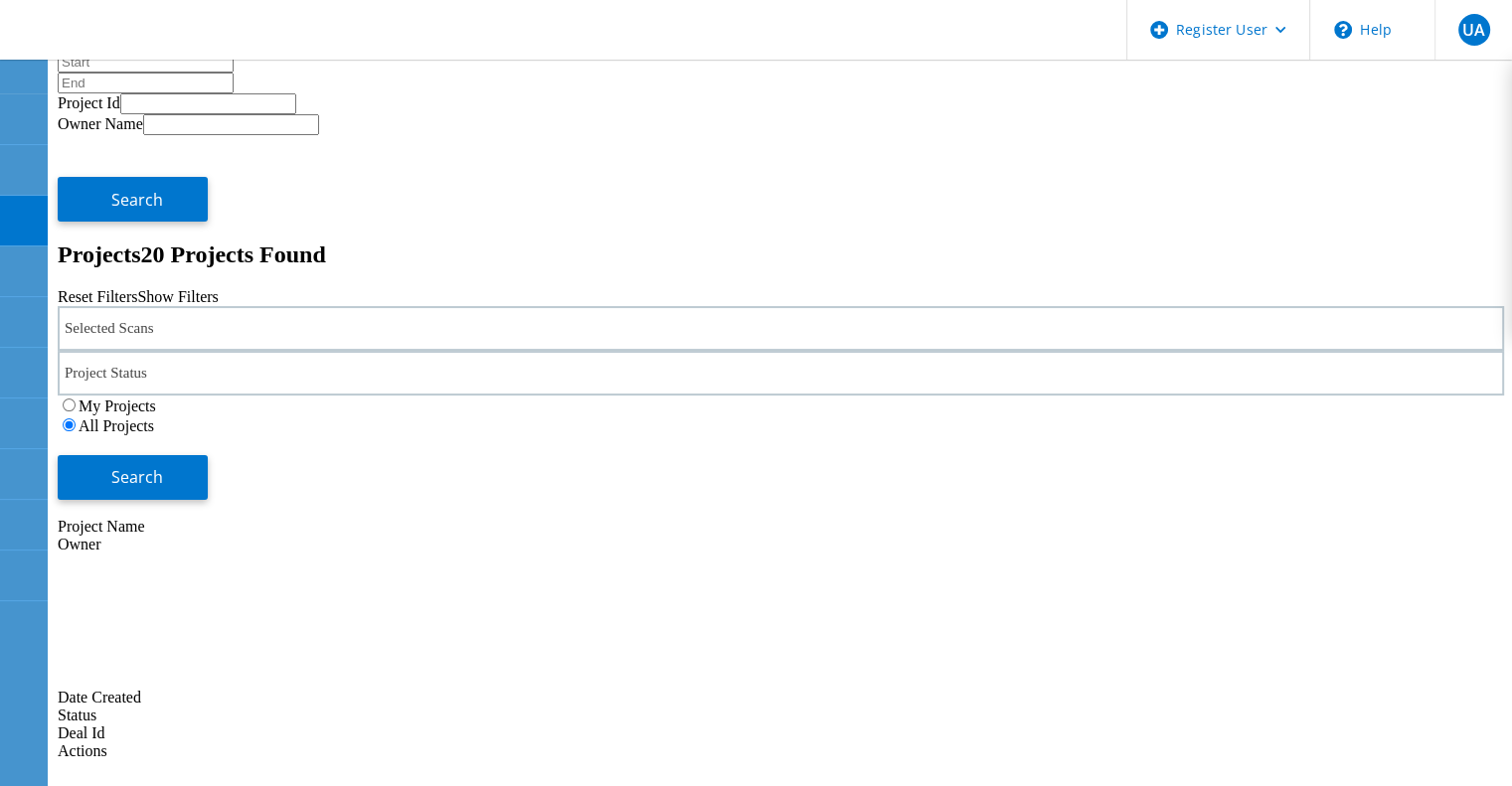 scroll, scrollTop: 0, scrollLeft: 0, axis: both 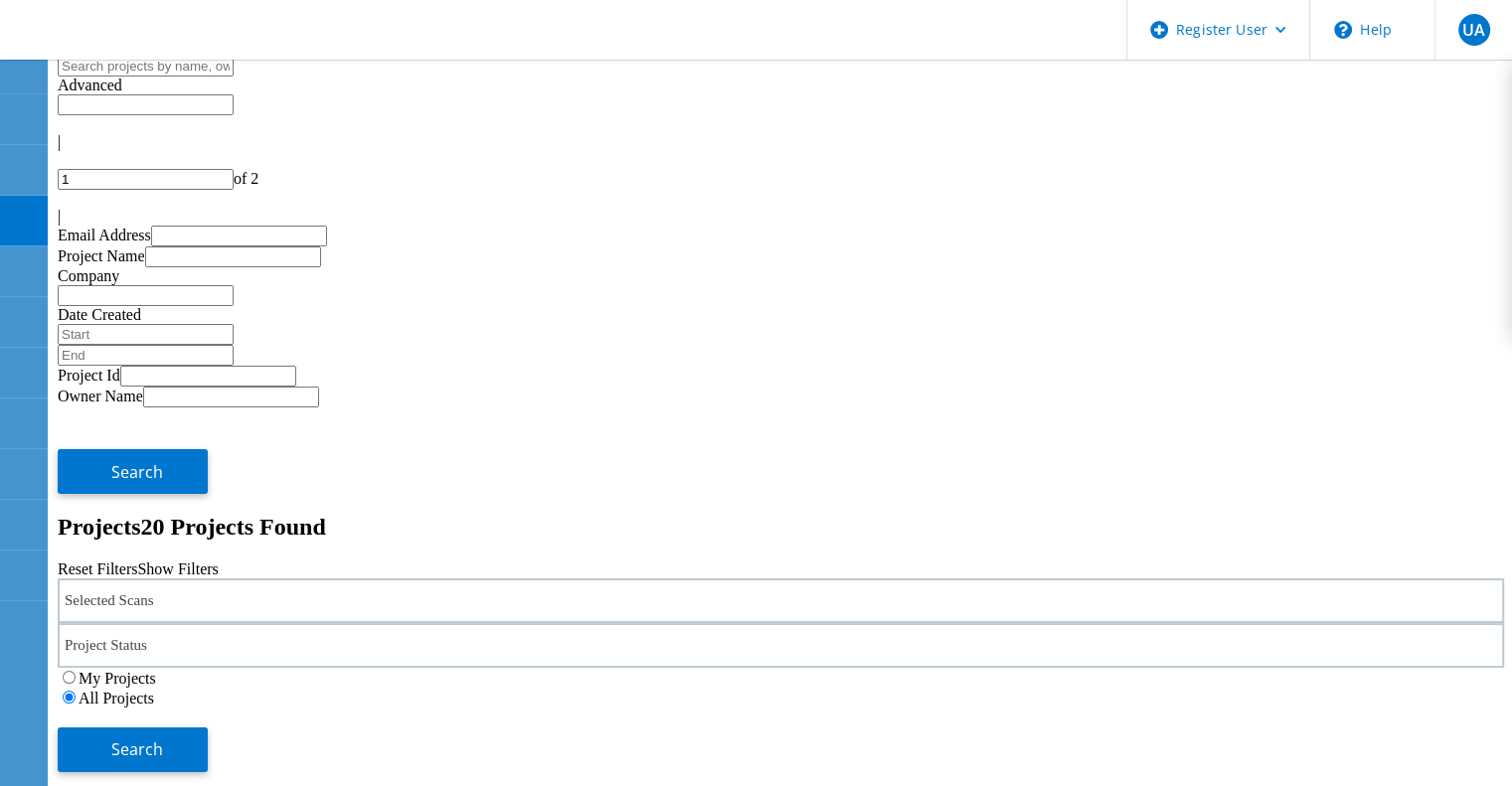 click on "Selected Scans" 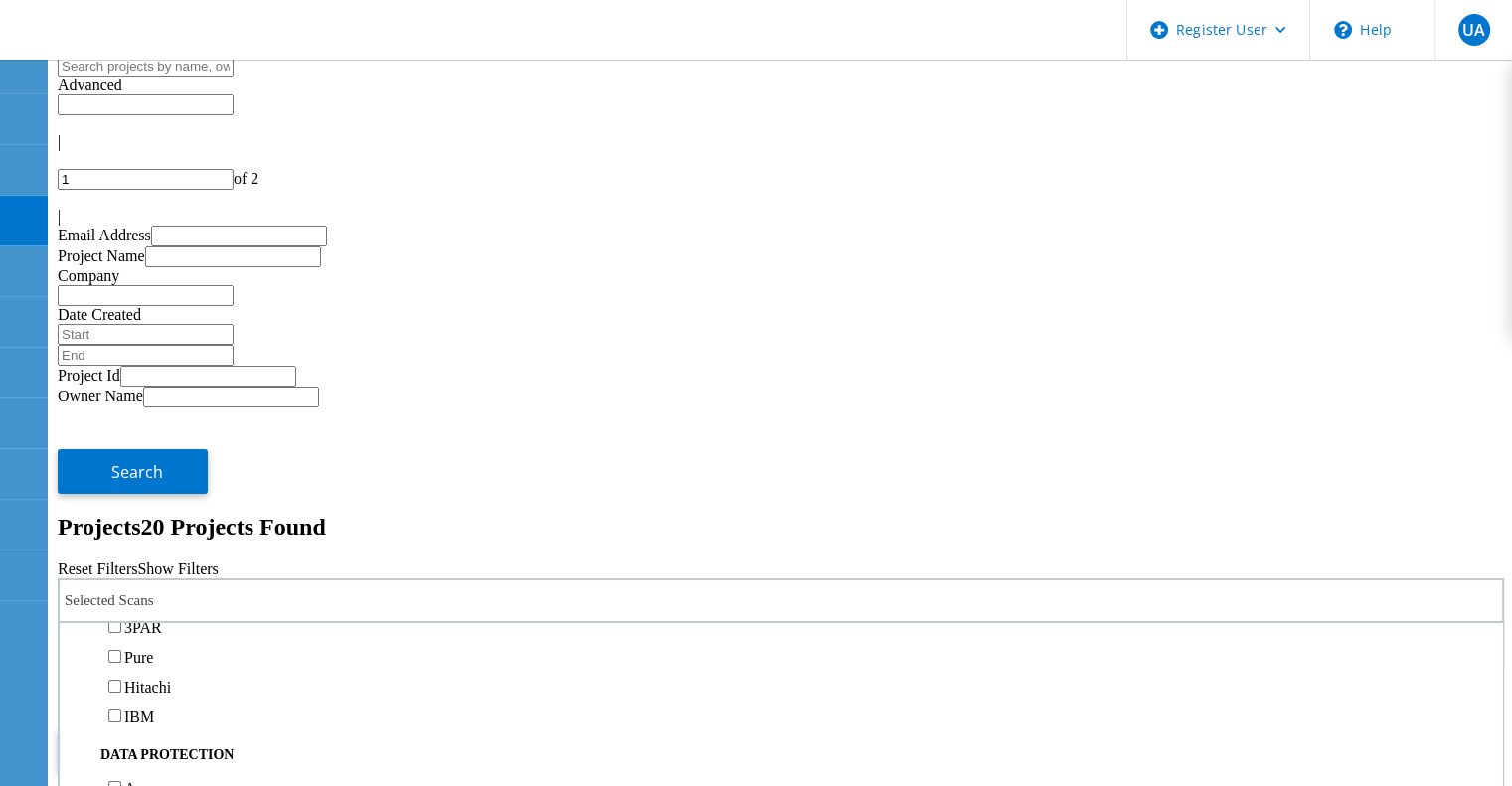 scroll, scrollTop: 690, scrollLeft: 0, axis: vertical 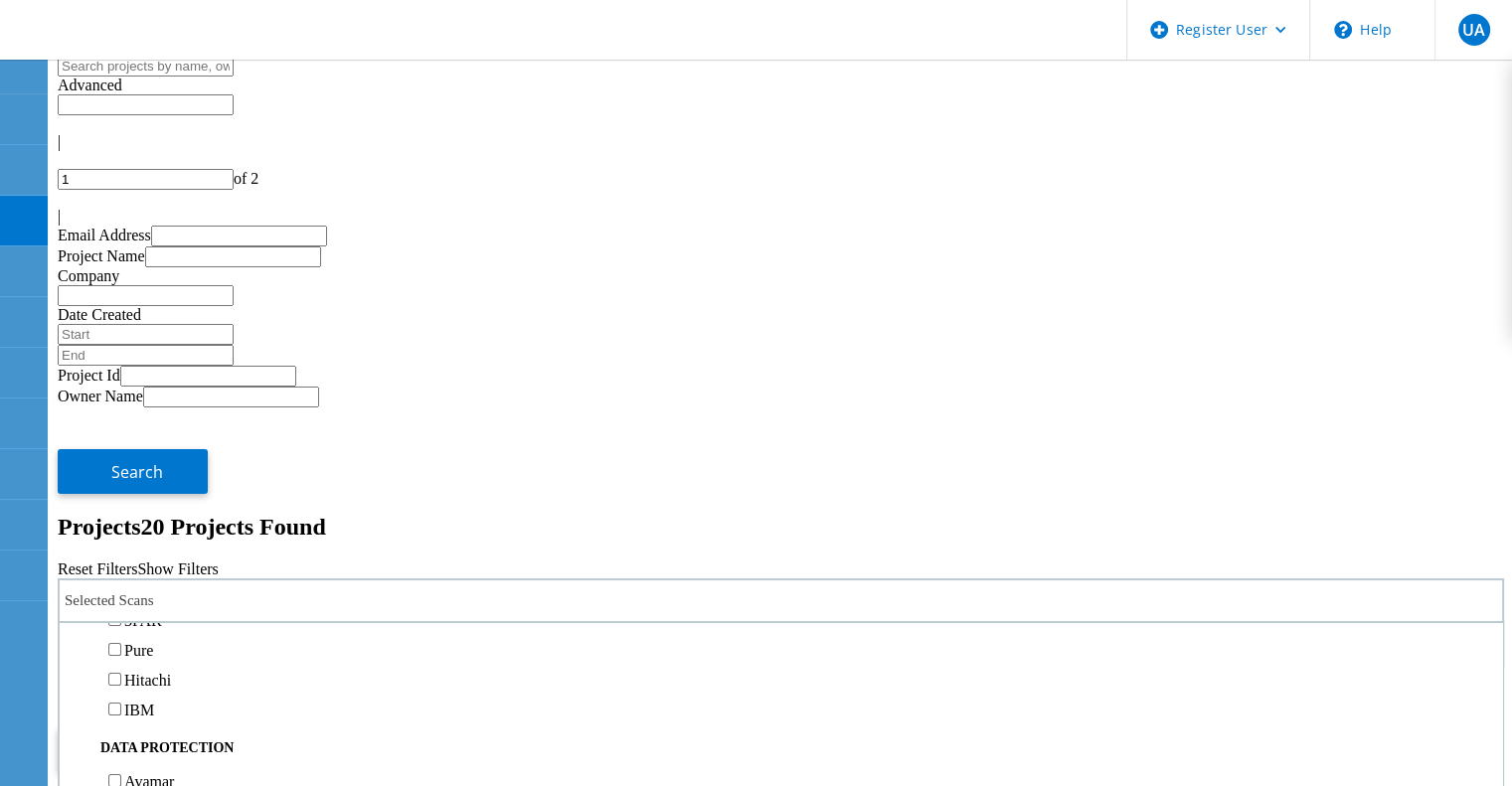 drag, startPoint x: 221, startPoint y: 452, endPoint x: 153, endPoint y: 457, distance: 68.18358 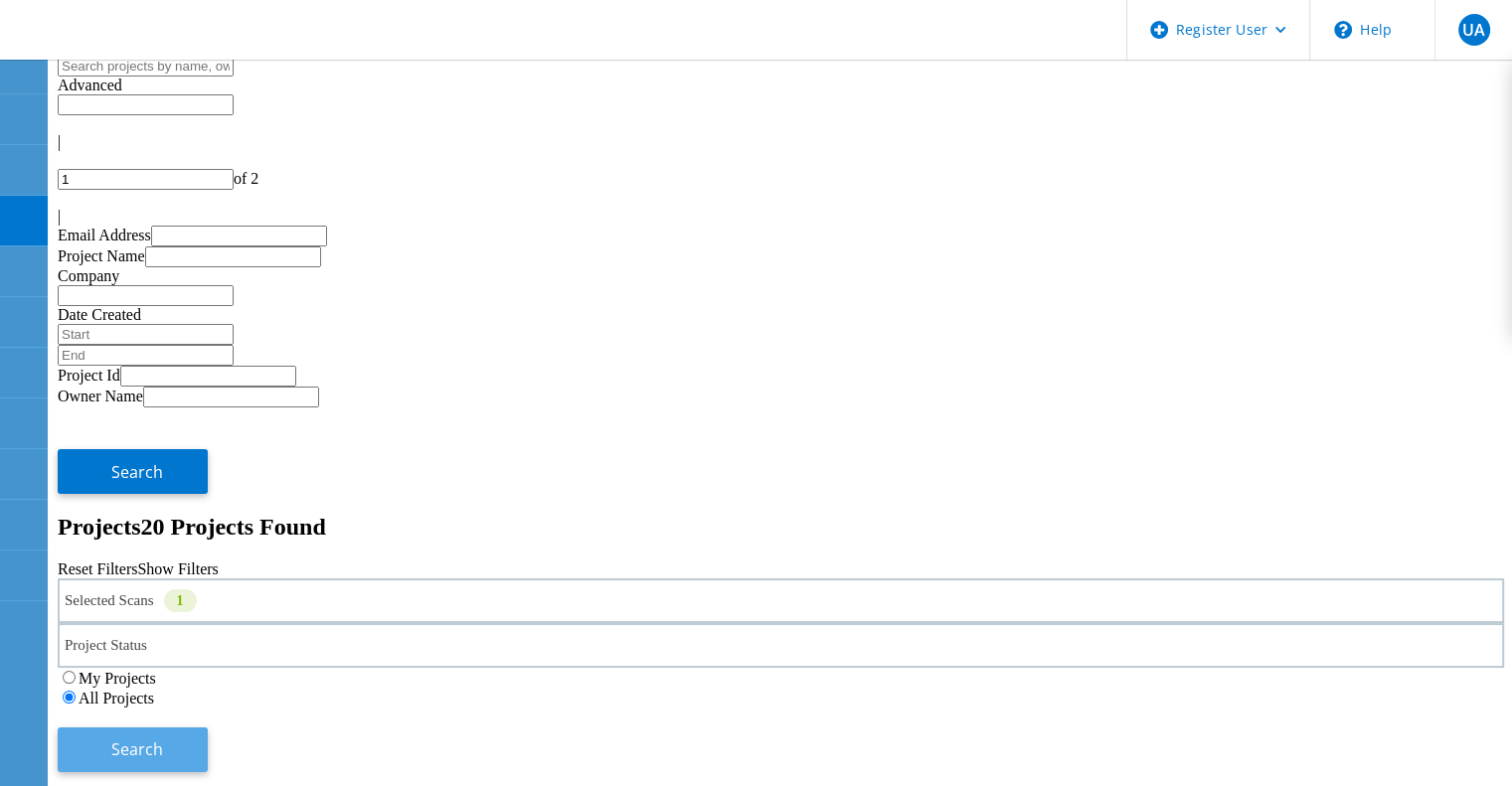 click on "Search" 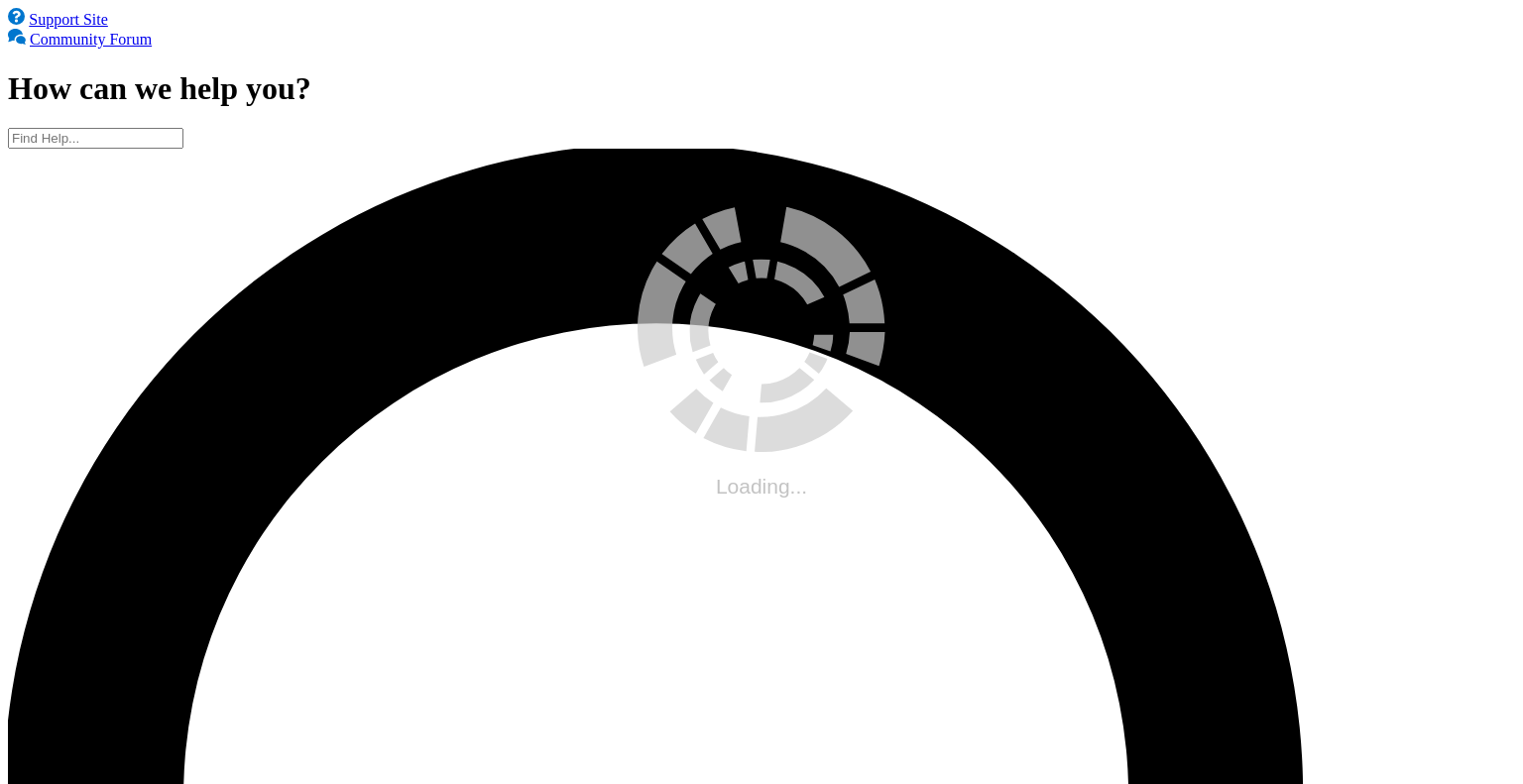 scroll, scrollTop: 0, scrollLeft: 0, axis: both 